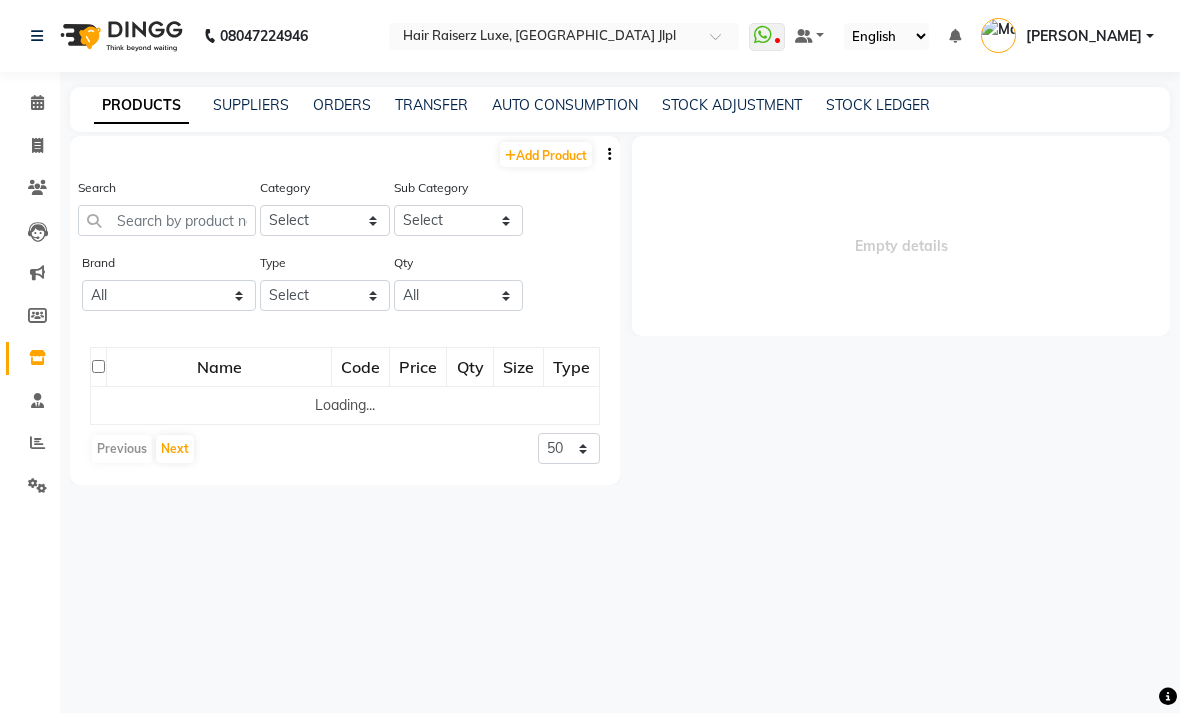 scroll, scrollTop: 0, scrollLeft: 0, axis: both 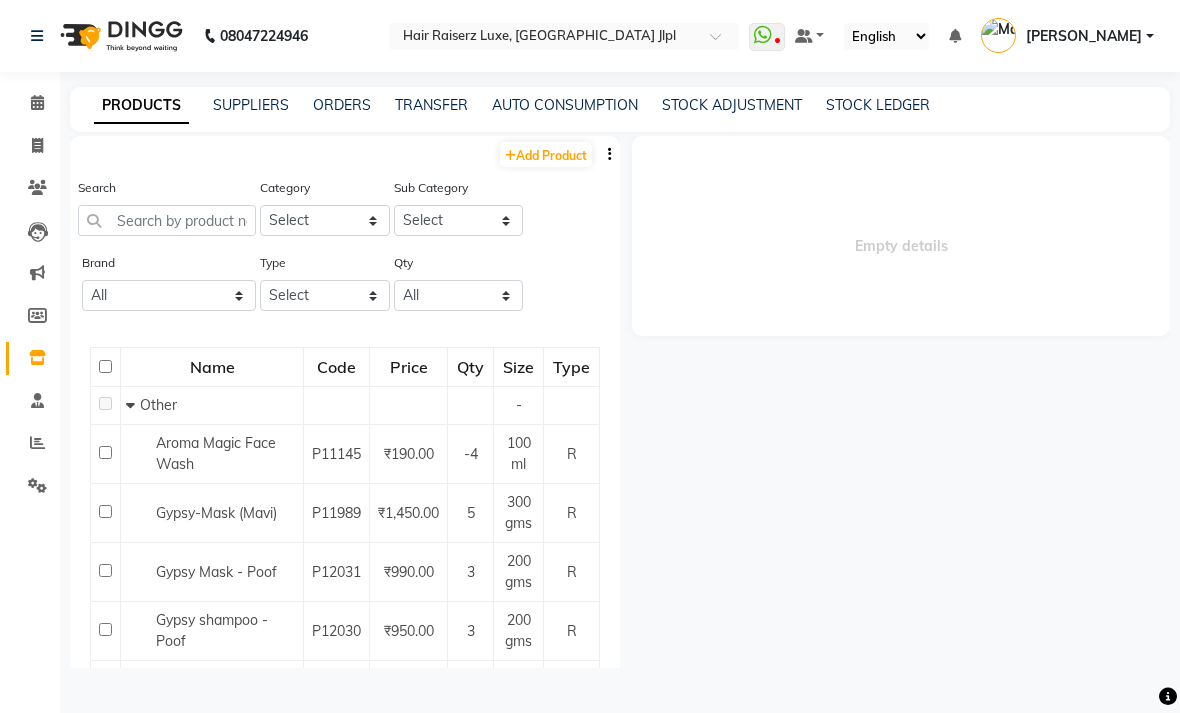 click 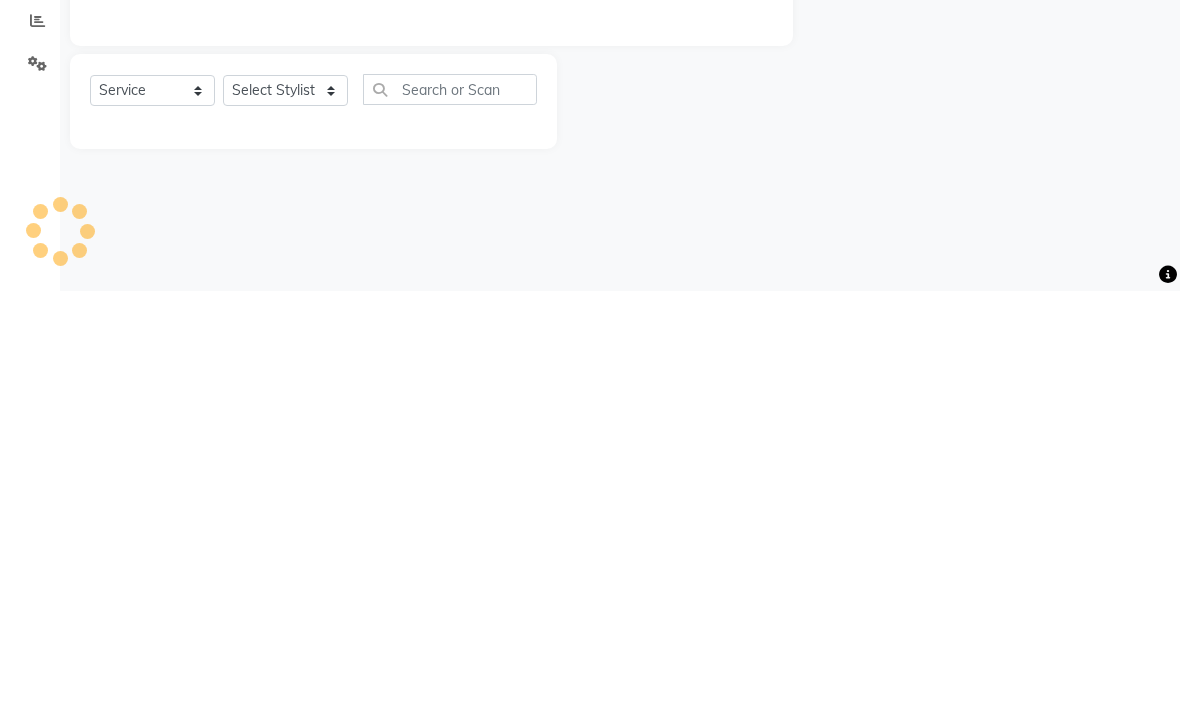 type on "2519" 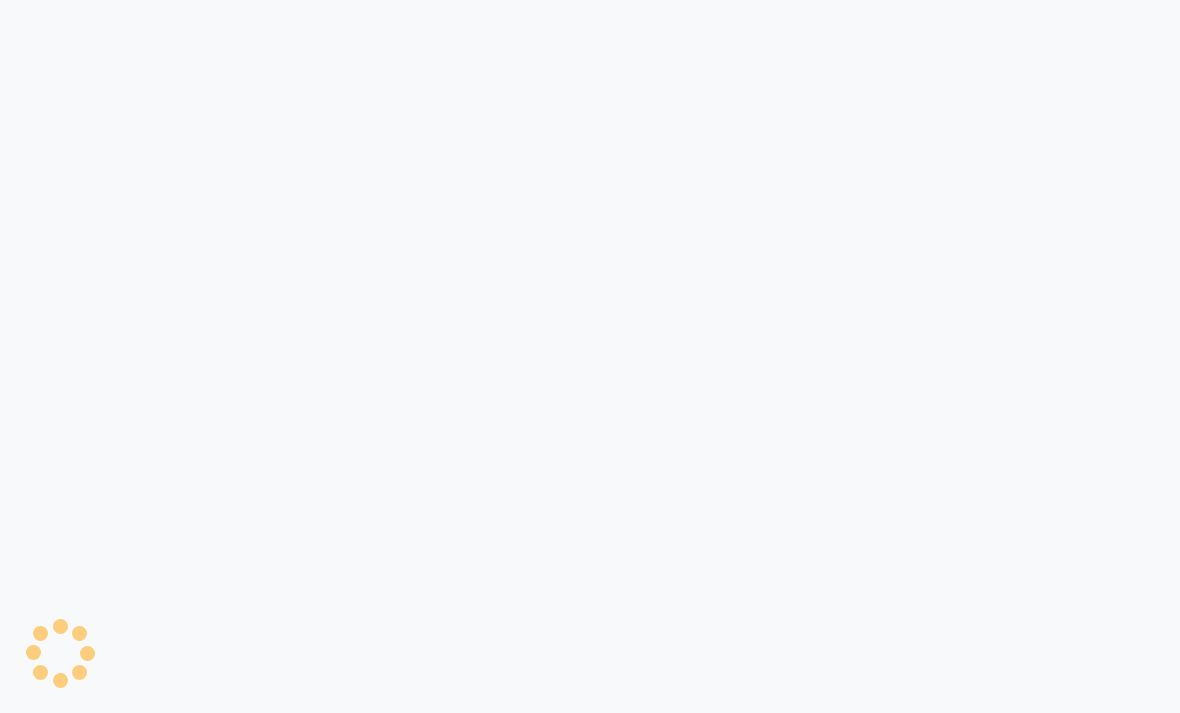 scroll, scrollTop: 0, scrollLeft: 0, axis: both 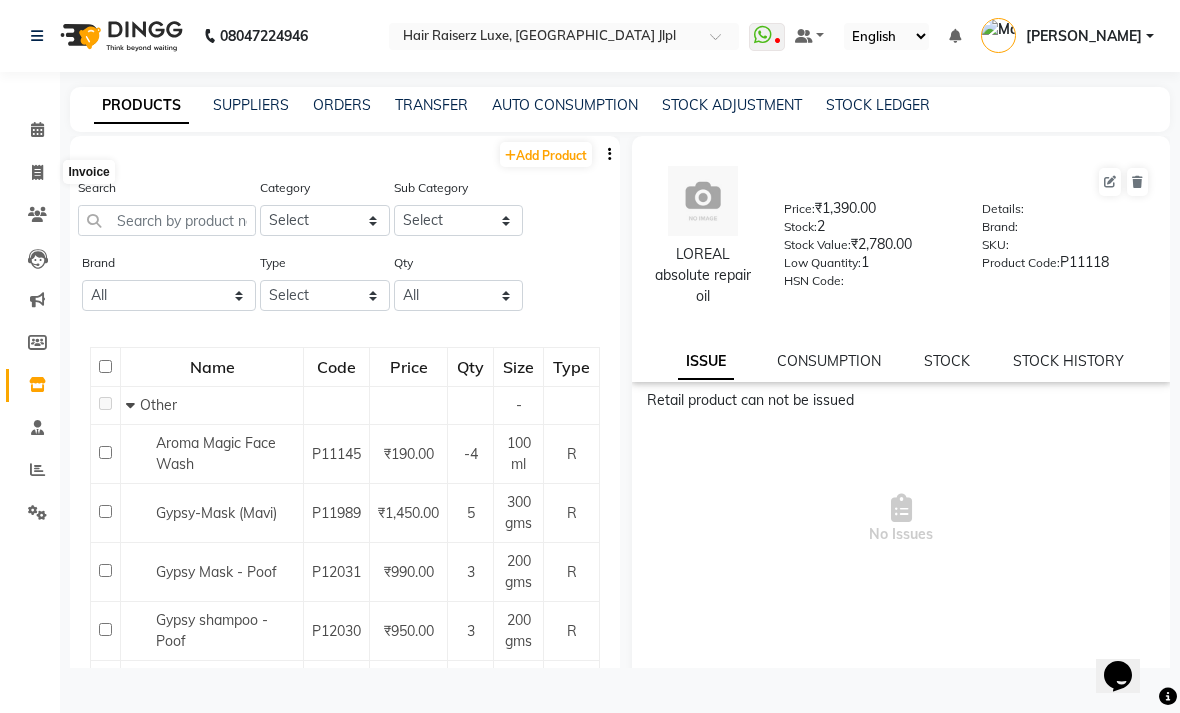 click 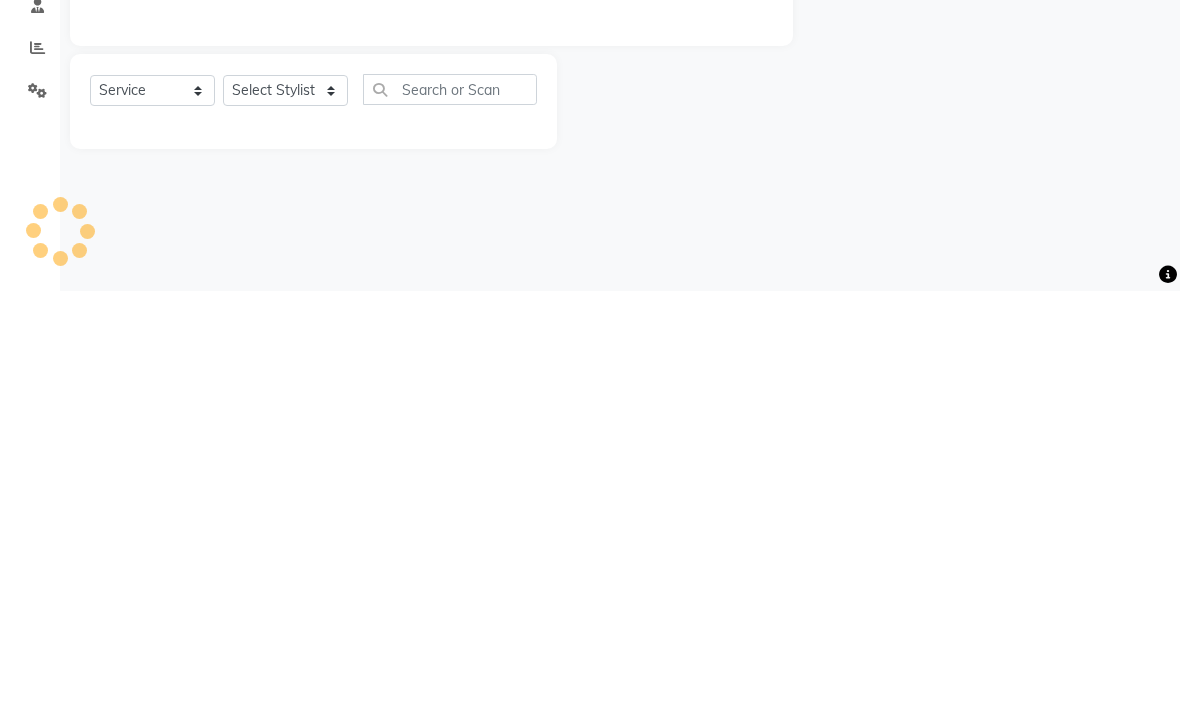 type on "2519" 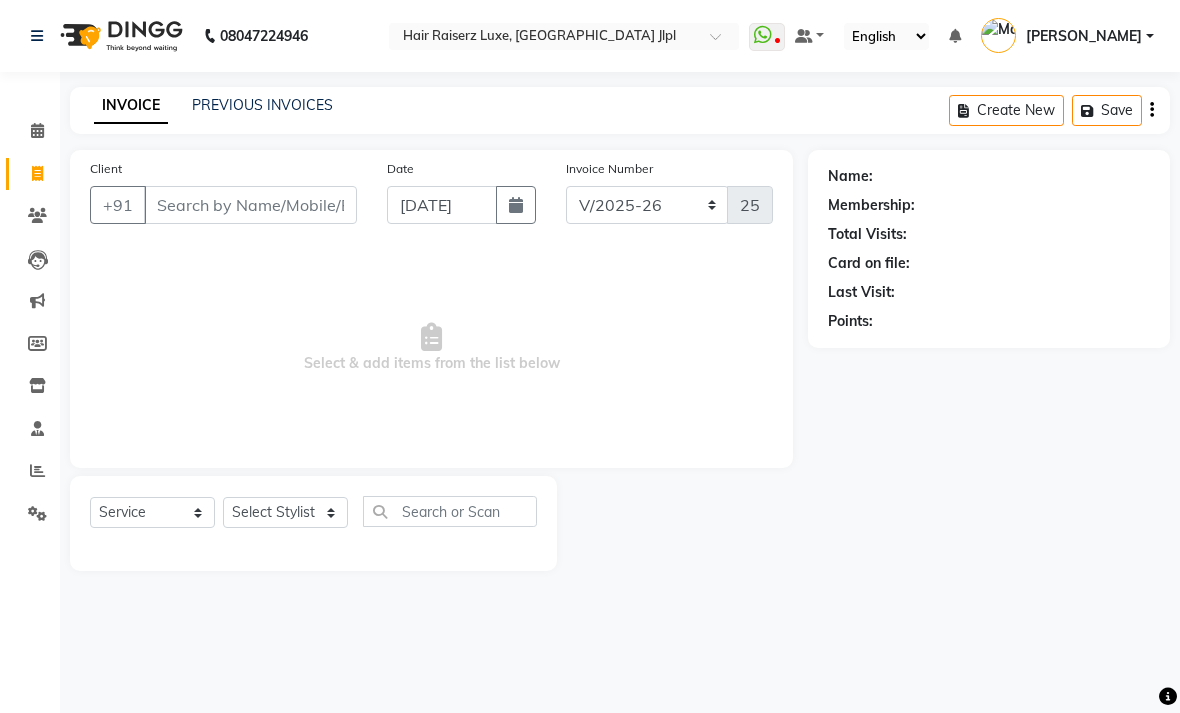 click on "PREVIOUS INVOICES" 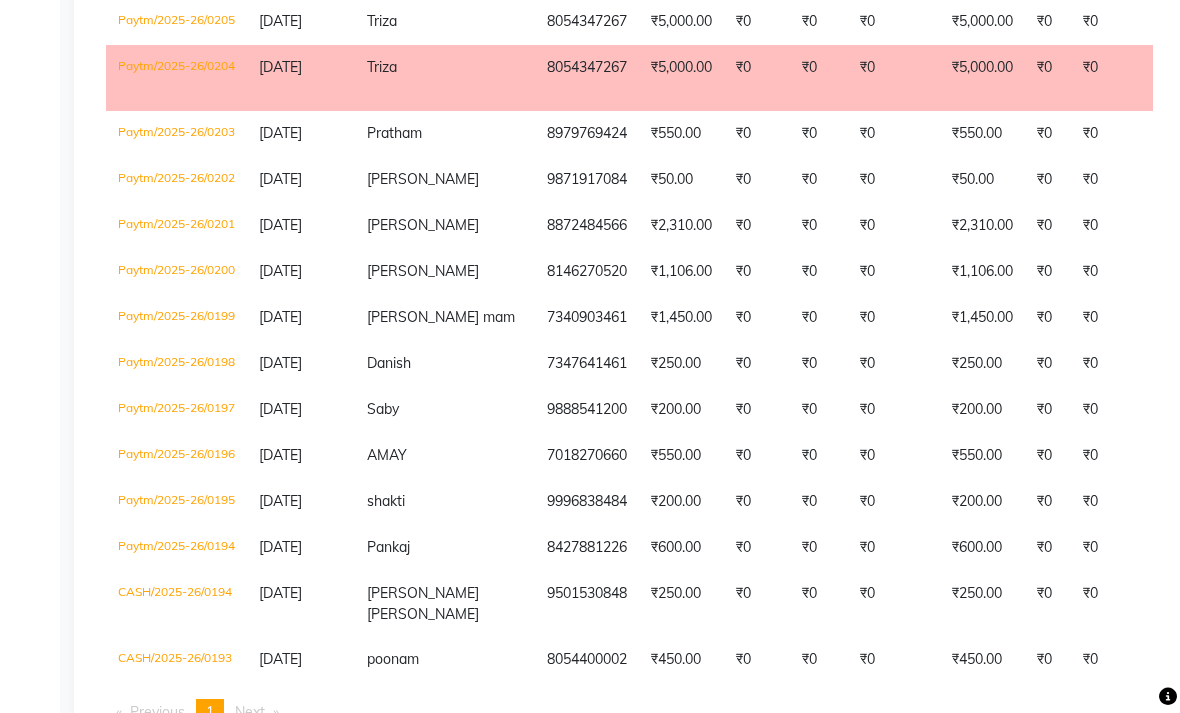 scroll, scrollTop: 808, scrollLeft: 0, axis: vertical 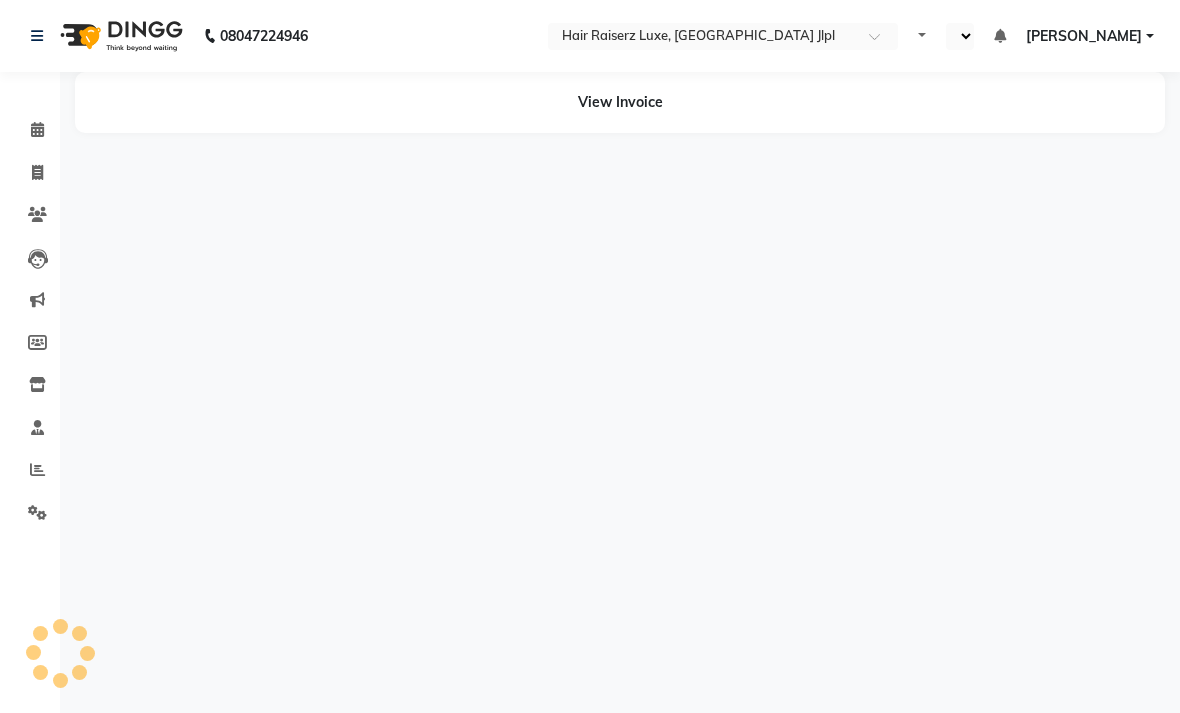 select on "en" 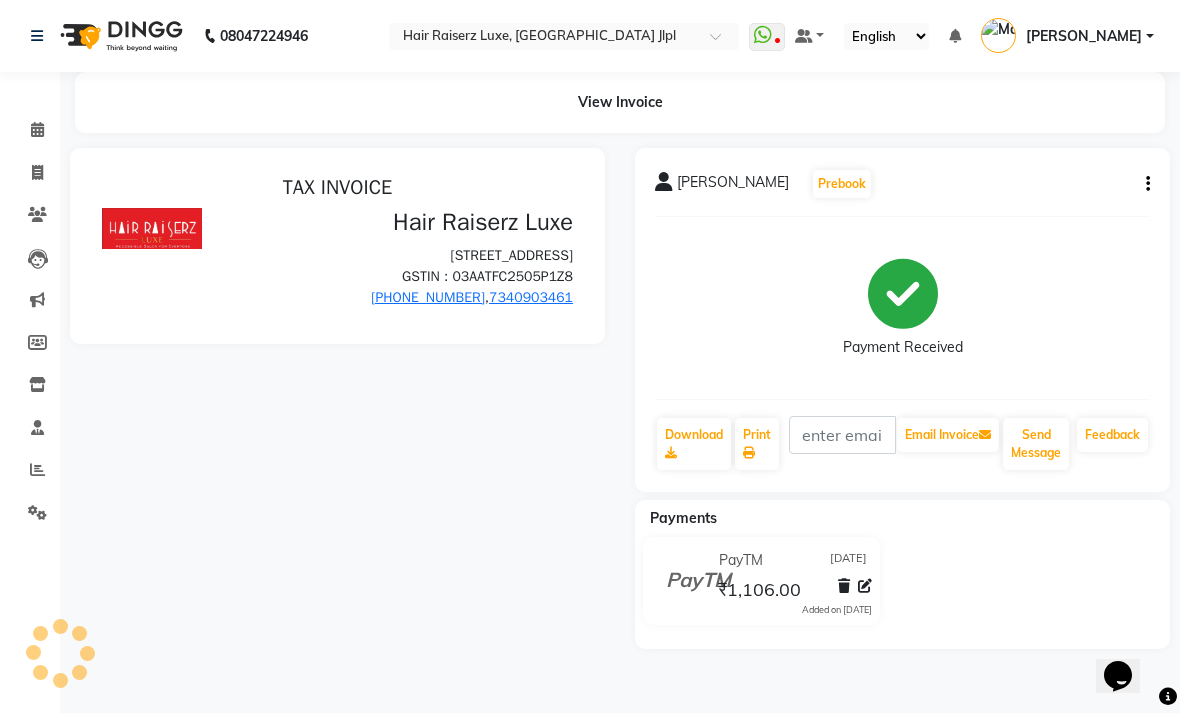 scroll, scrollTop: 0, scrollLeft: 0, axis: both 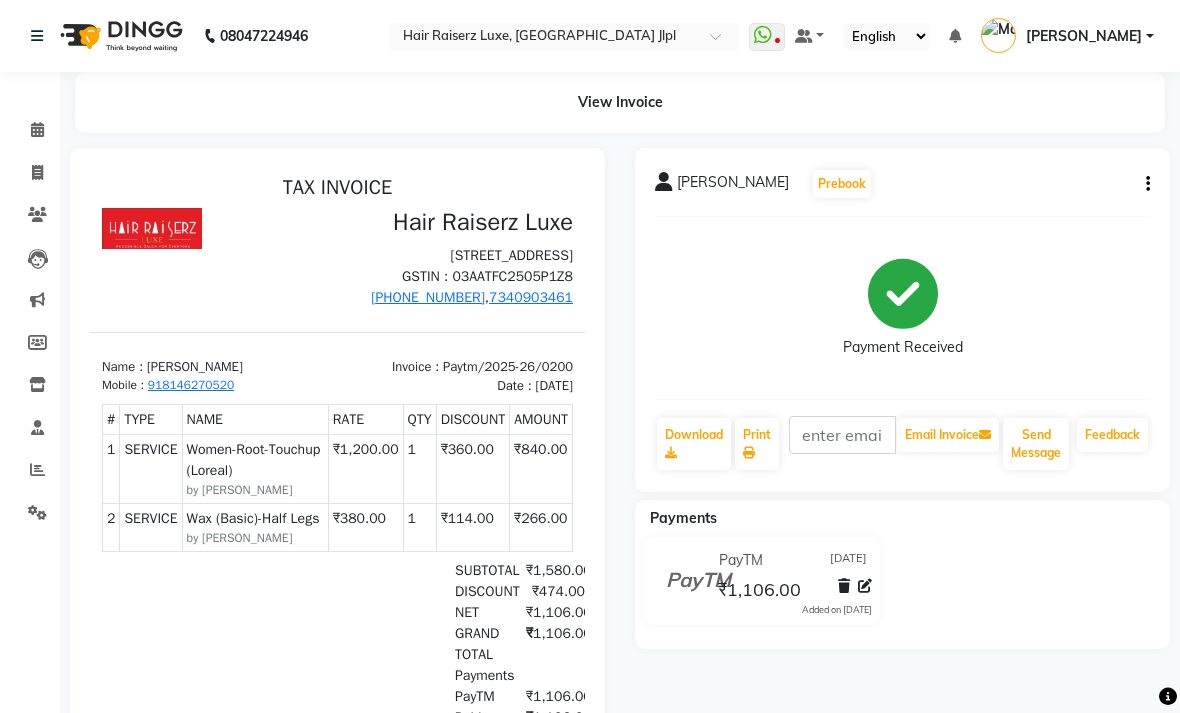click on "Invoice" 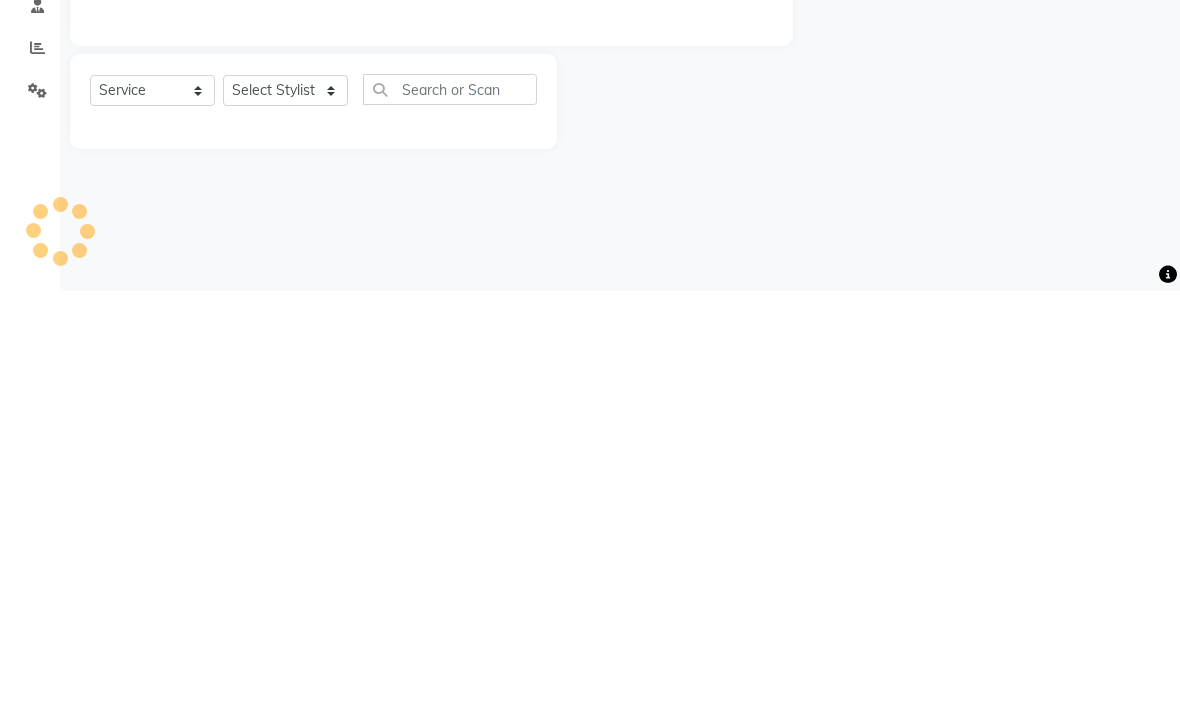 type on "2519" 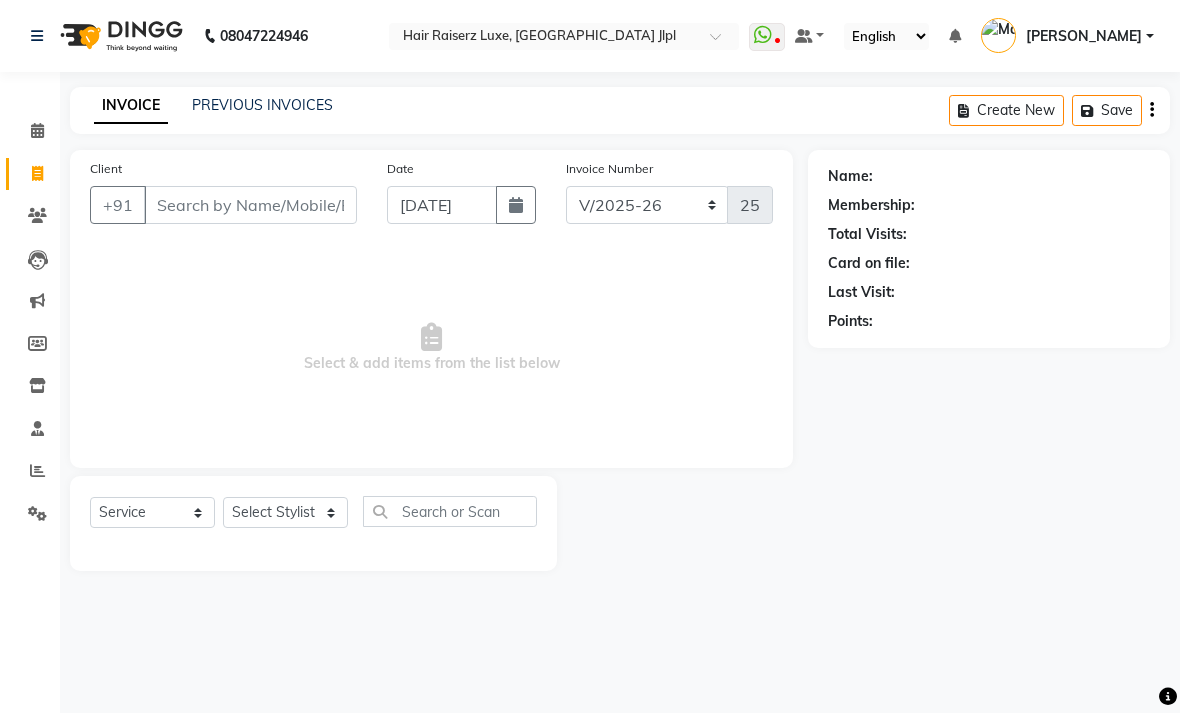 click on "PREVIOUS INVOICES" 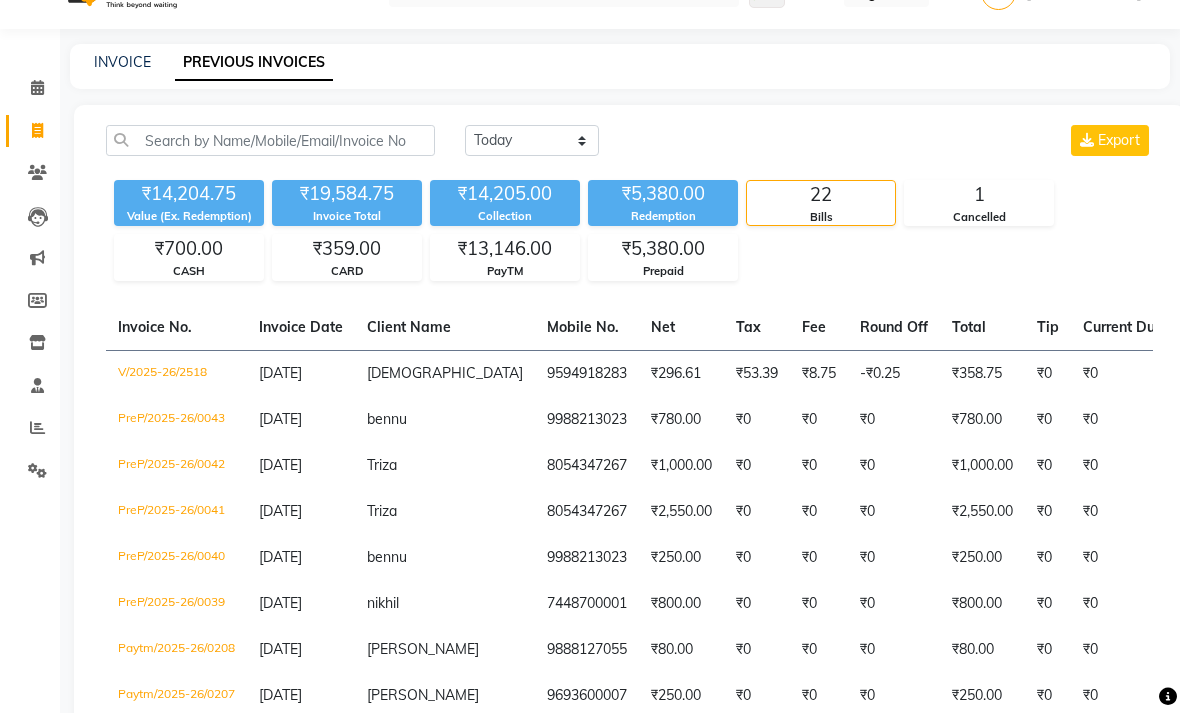 scroll, scrollTop: 0, scrollLeft: 0, axis: both 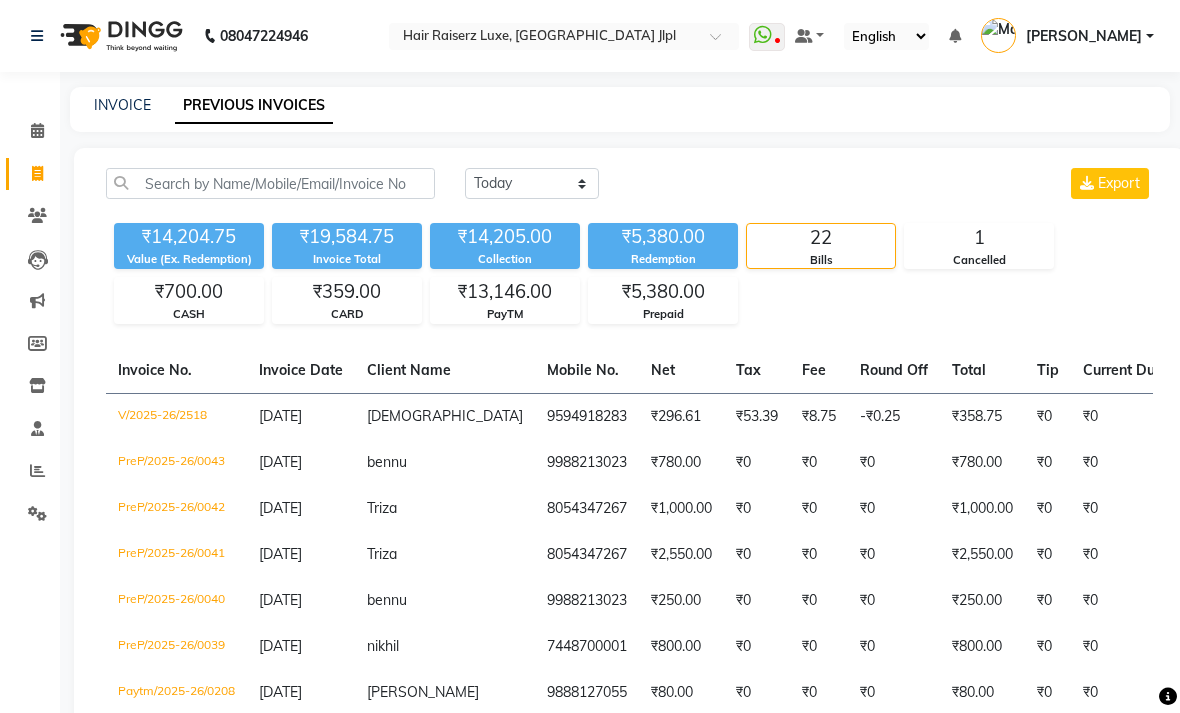 click 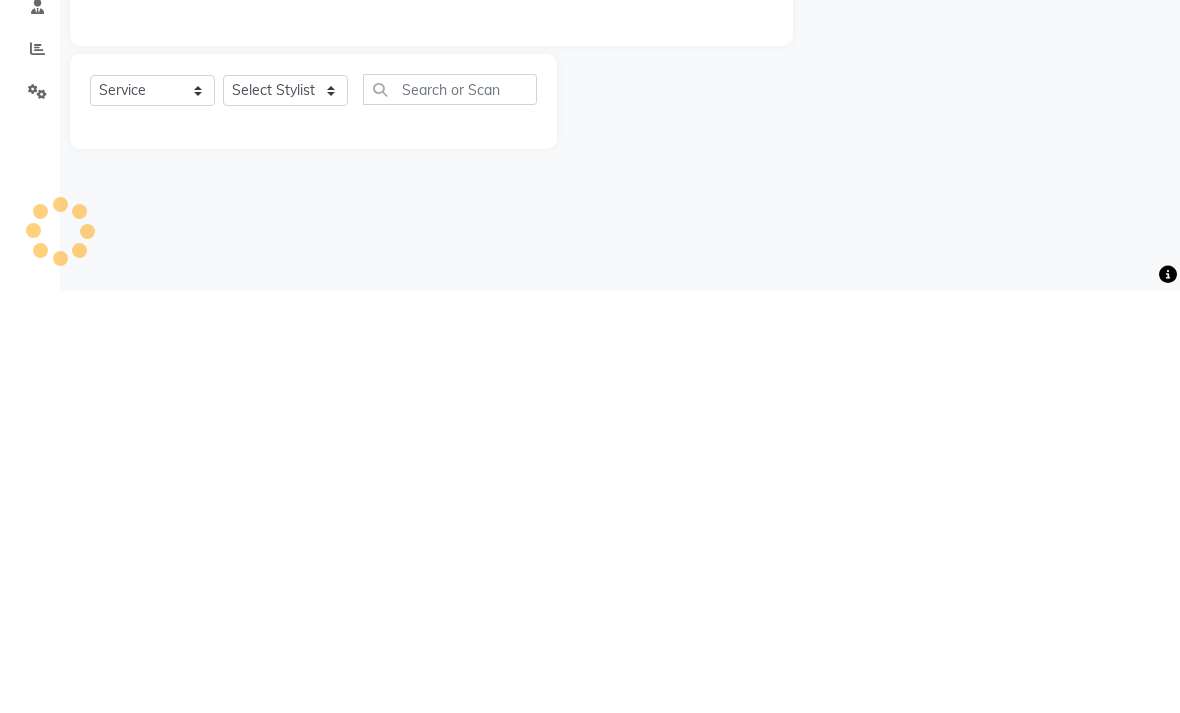 select on "5409" 